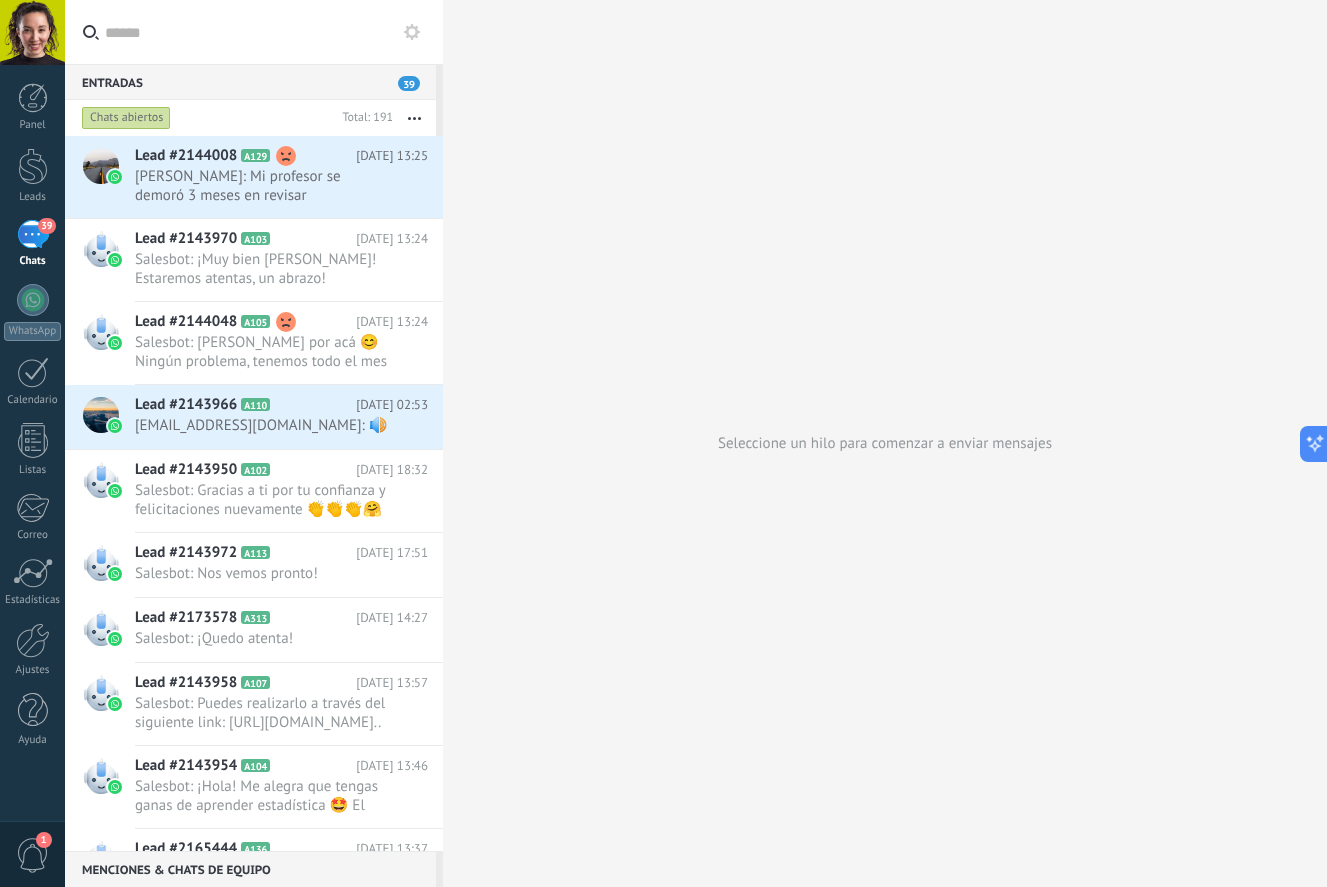 scroll, scrollTop: 0, scrollLeft: 0, axis: both 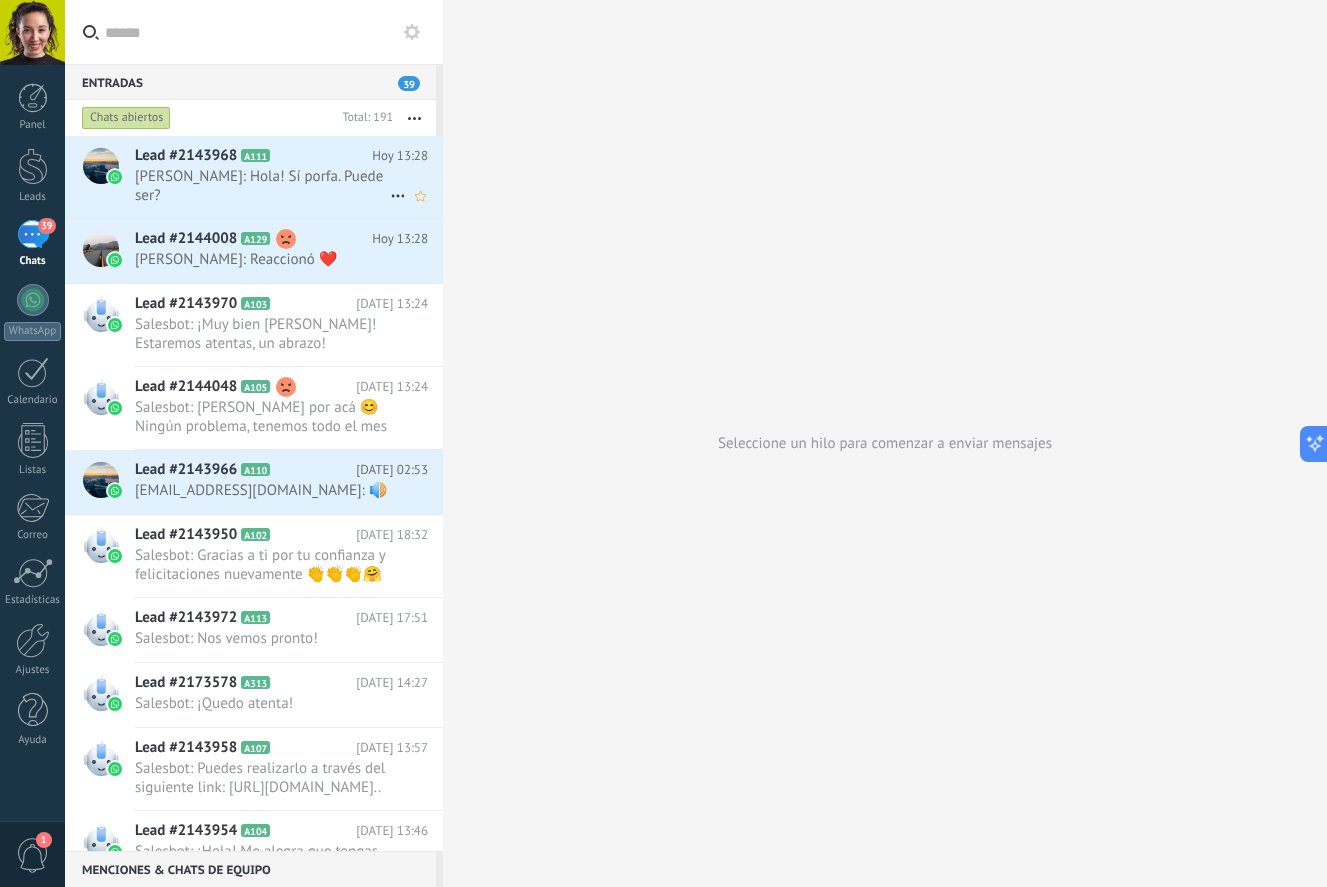 click on "[PERSON_NAME]: Hola! Sí porfa. Puede ser?" at bounding box center [262, 186] 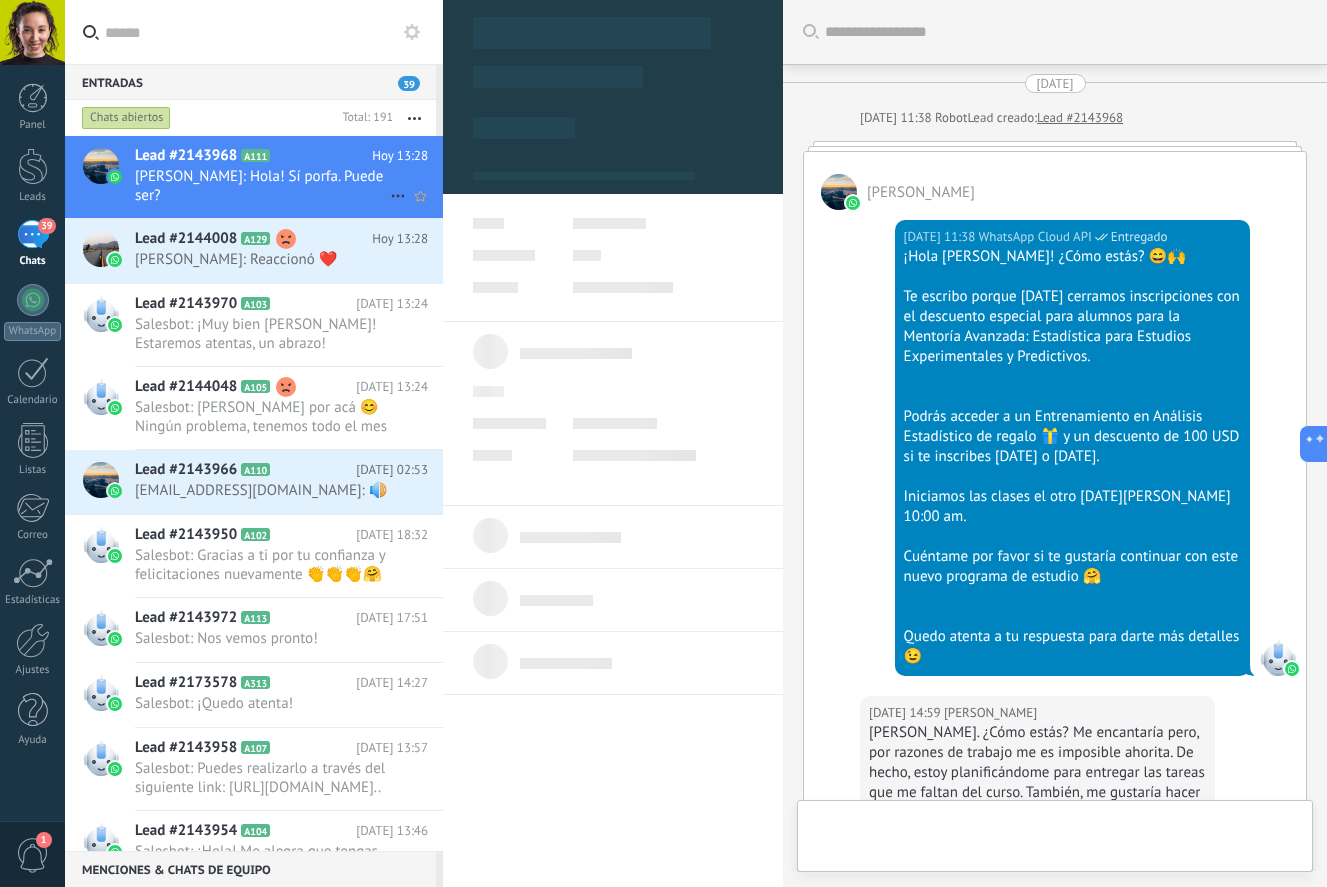 scroll, scrollTop: 3346, scrollLeft: 0, axis: vertical 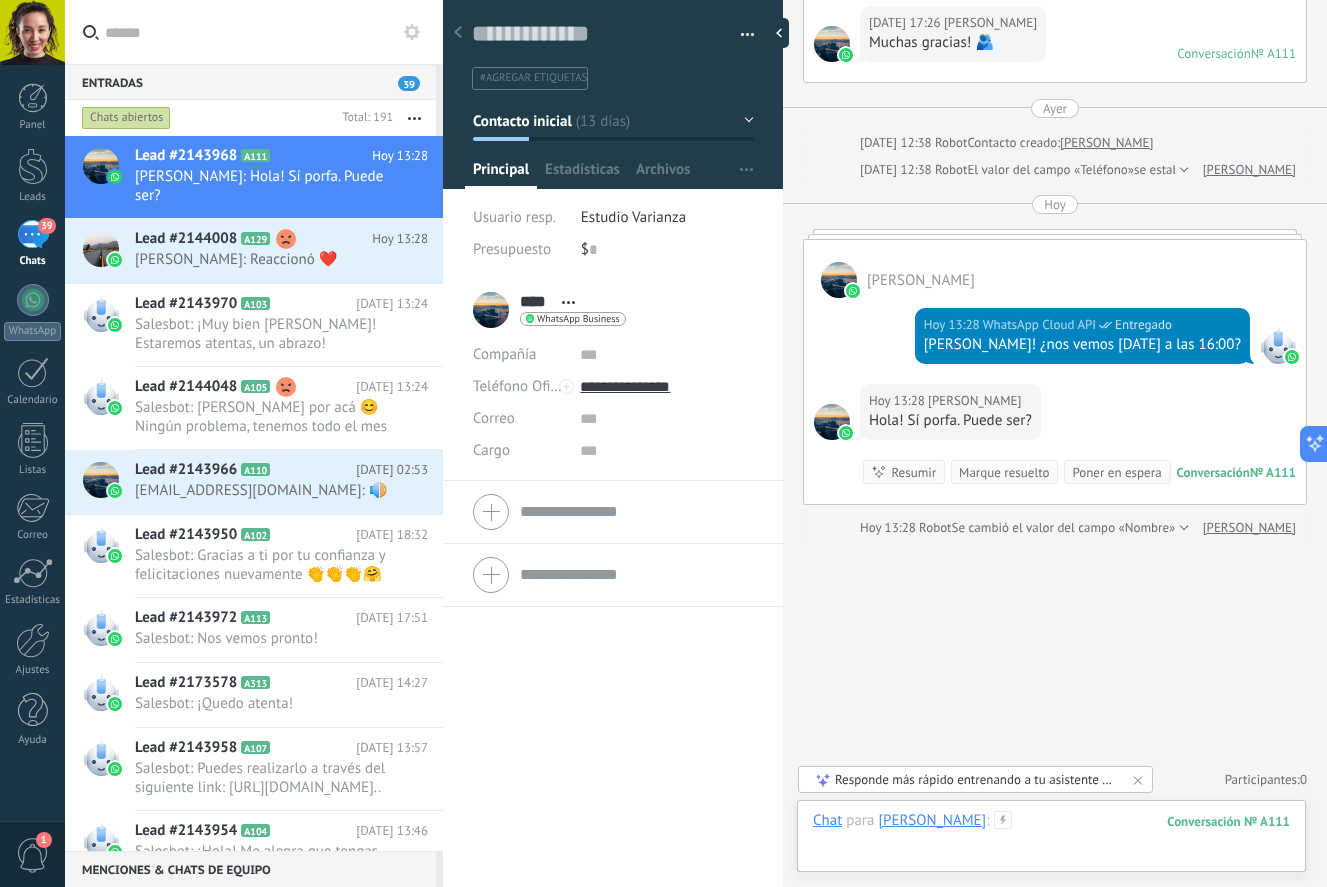 click at bounding box center [1051, 841] 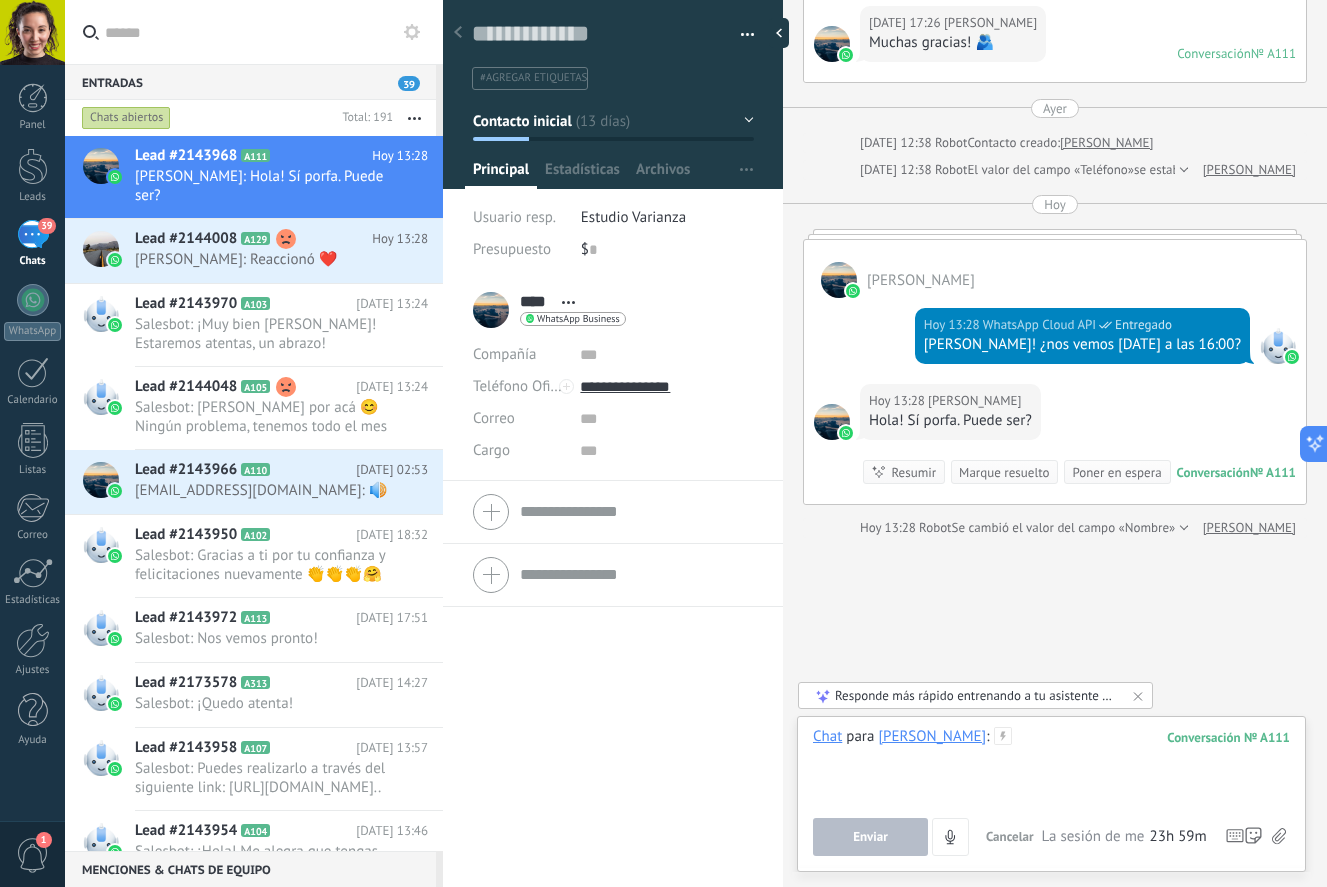 click at bounding box center [1051, 765] 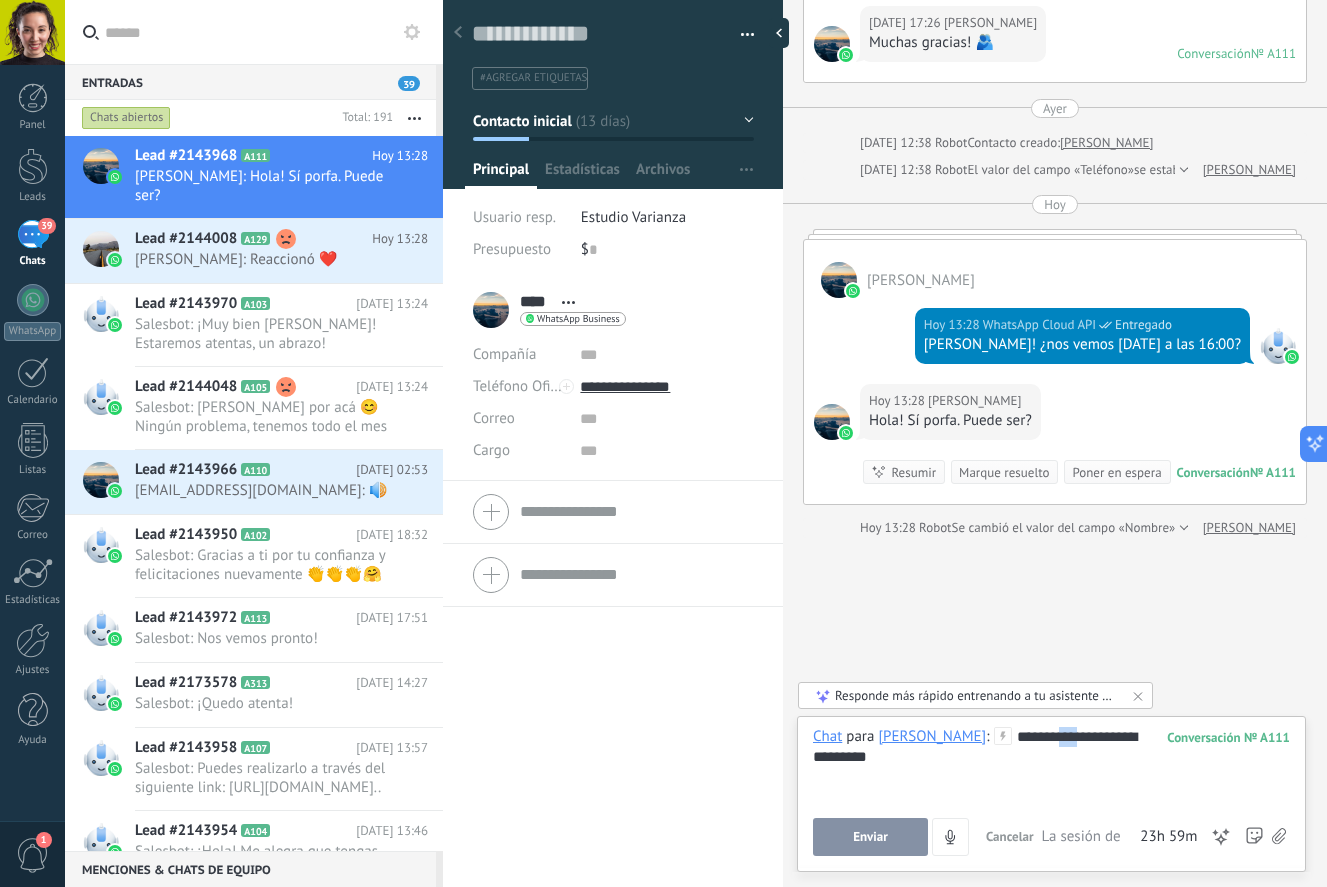 drag, startPoint x: 997, startPoint y: 740, endPoint x: 980, endPoint y: 737, distance: 17.262676 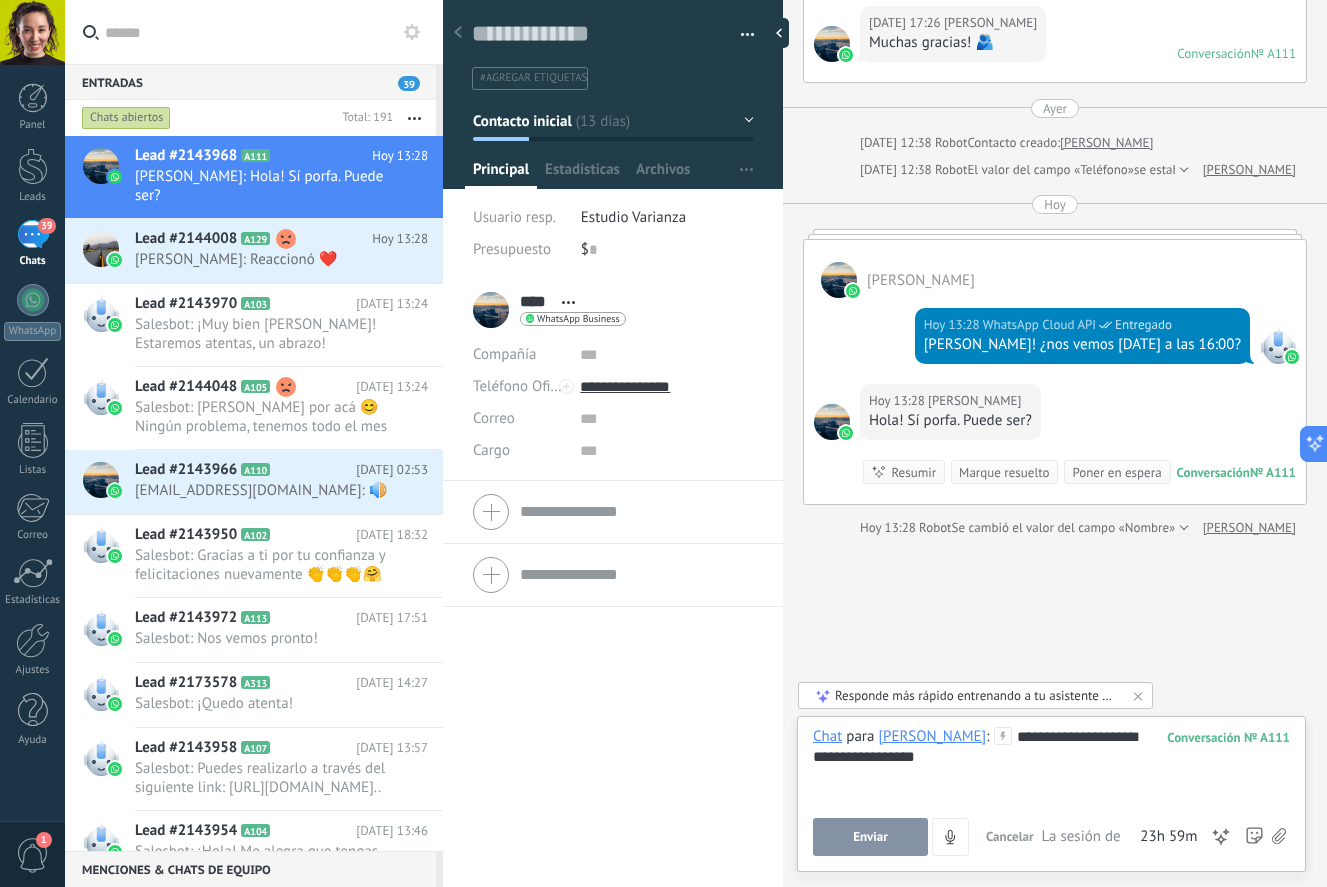 click on "Enviar" at bounding box center [870, 837] 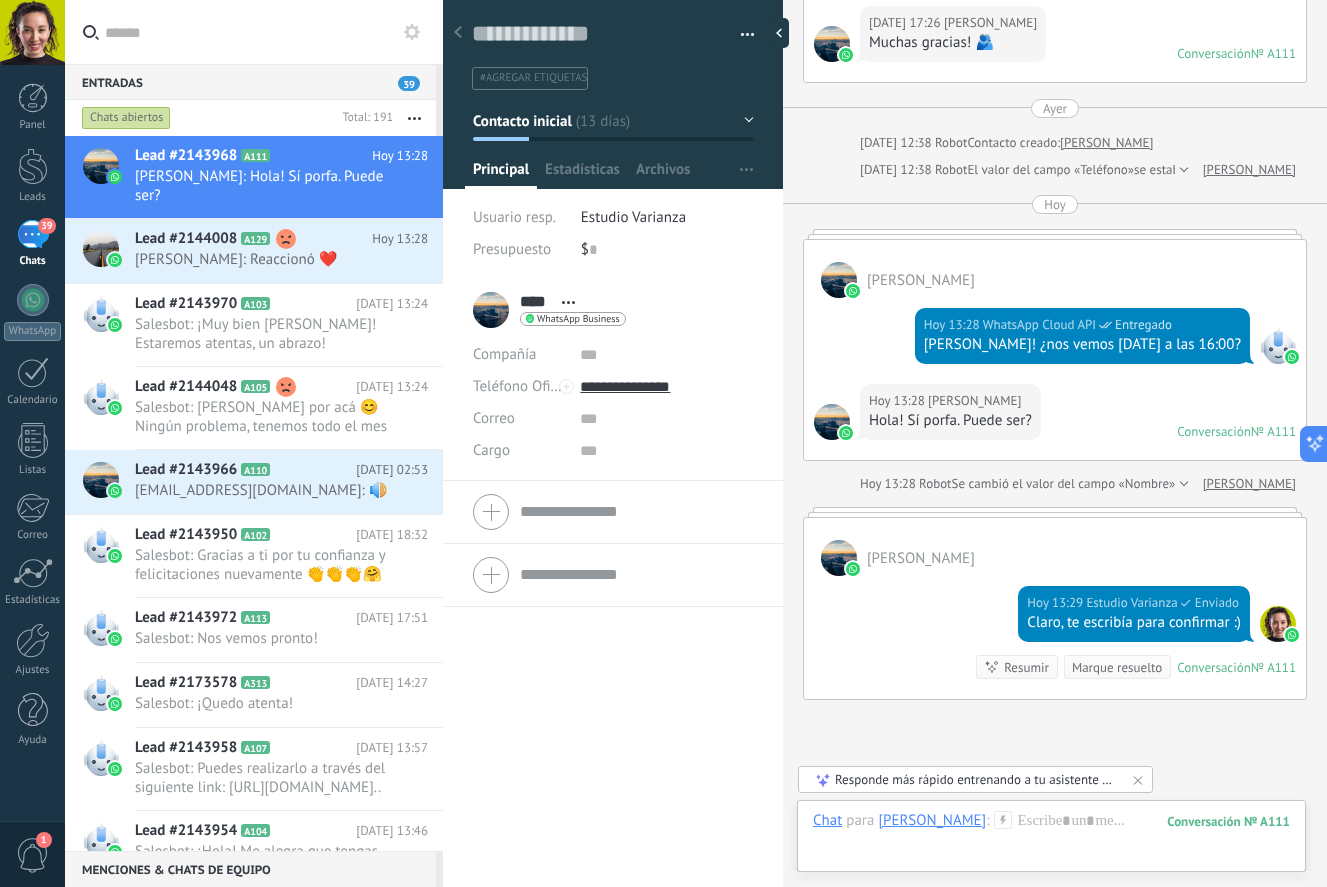 scroll, scrollTop: 3289, scrollLeft: 0, axis: vertical 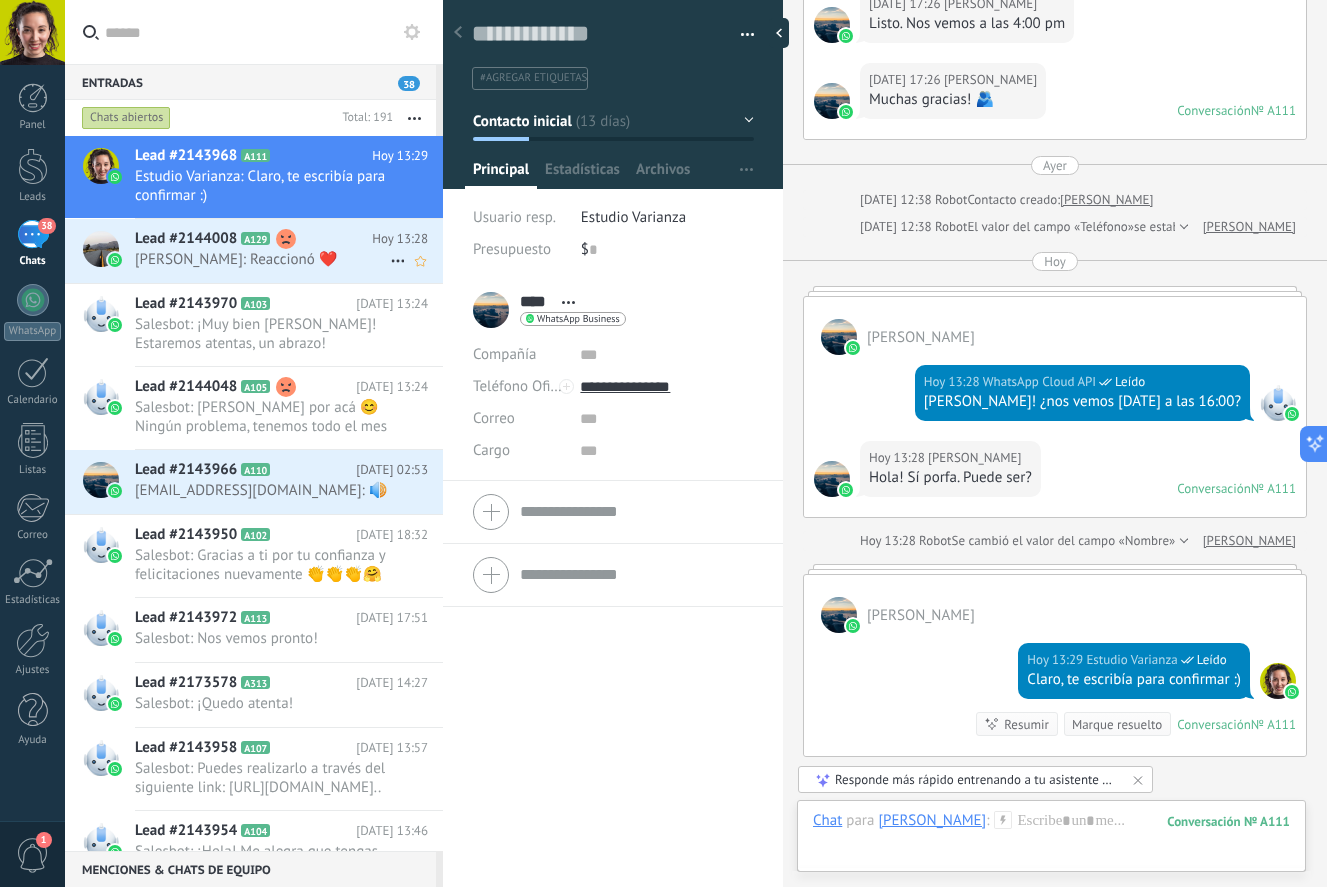 click 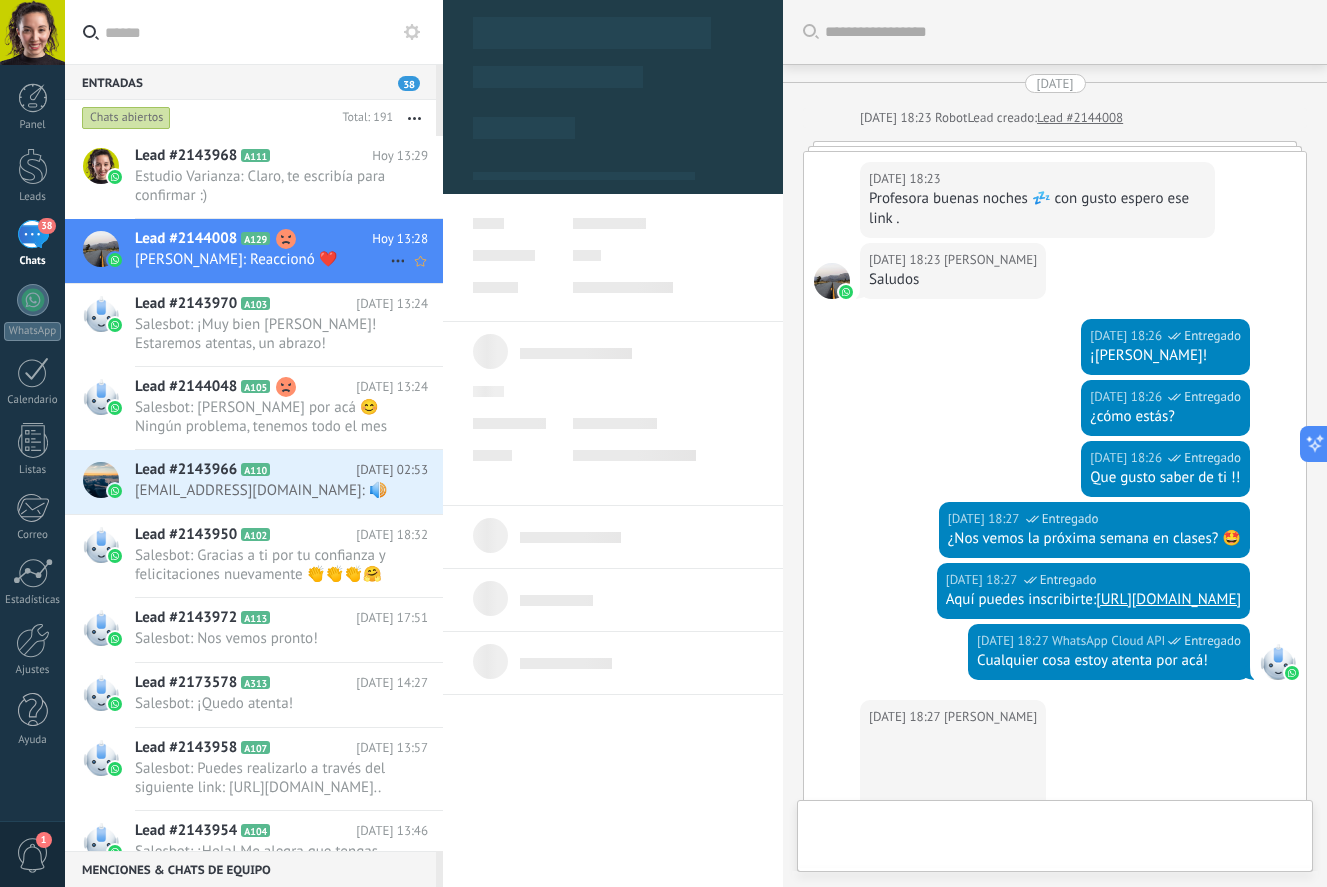 scroll, scrollTop: 2056, scrollLeft: 0, axis: vertical 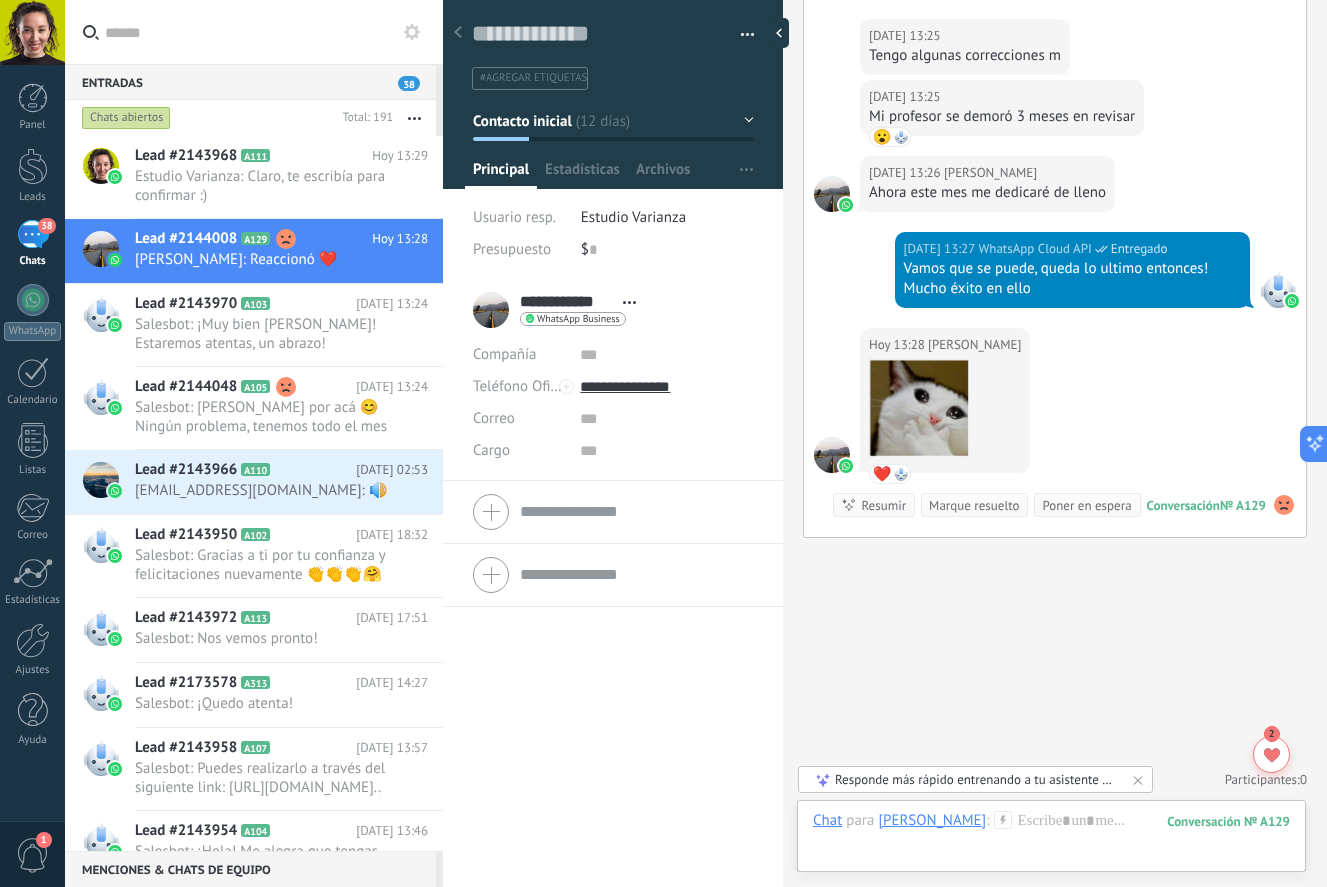 click on "Contacto inicial" at bounding box center (613, 121) 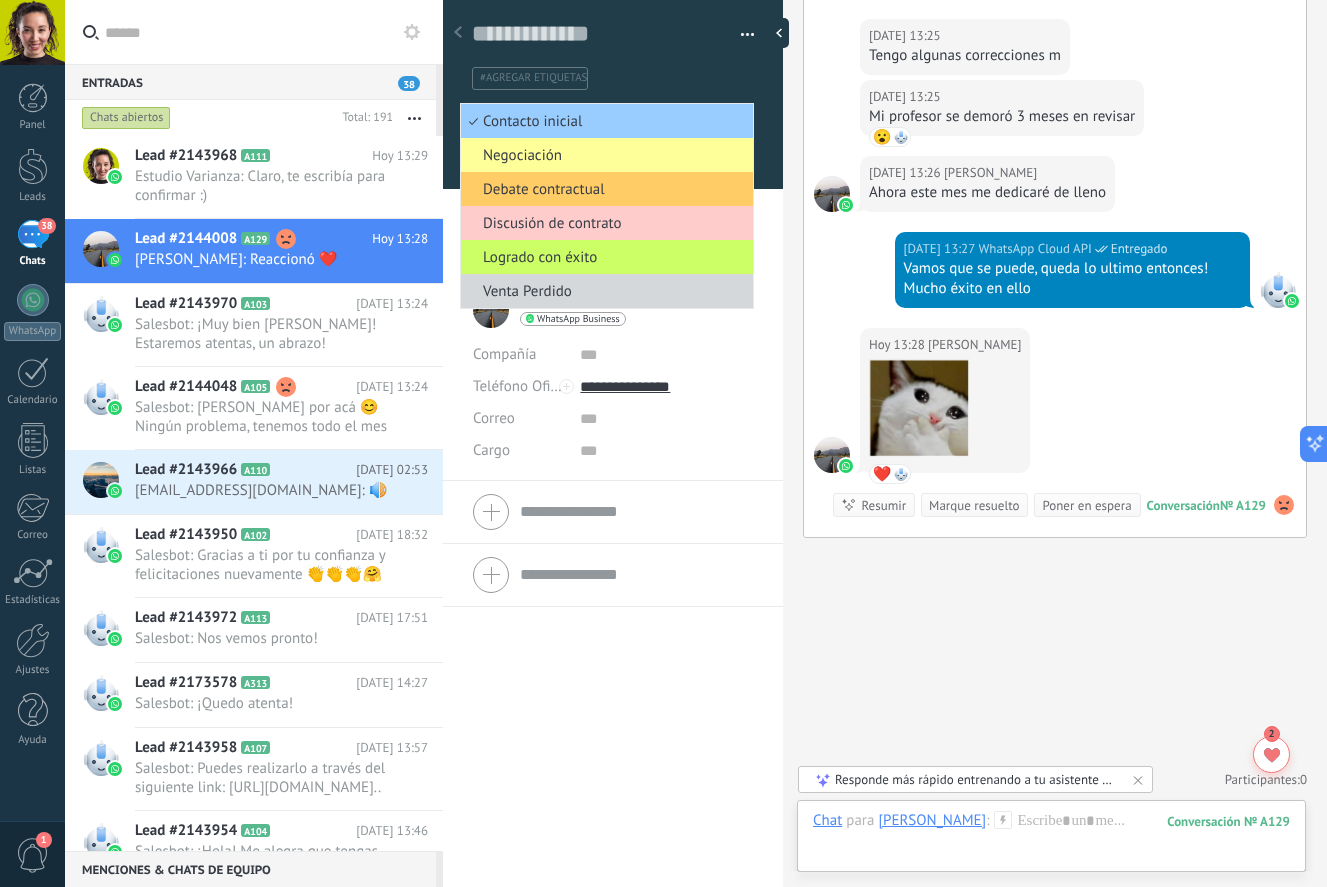 click on "#agregar etiquetas" at bounding box center [609, 78] 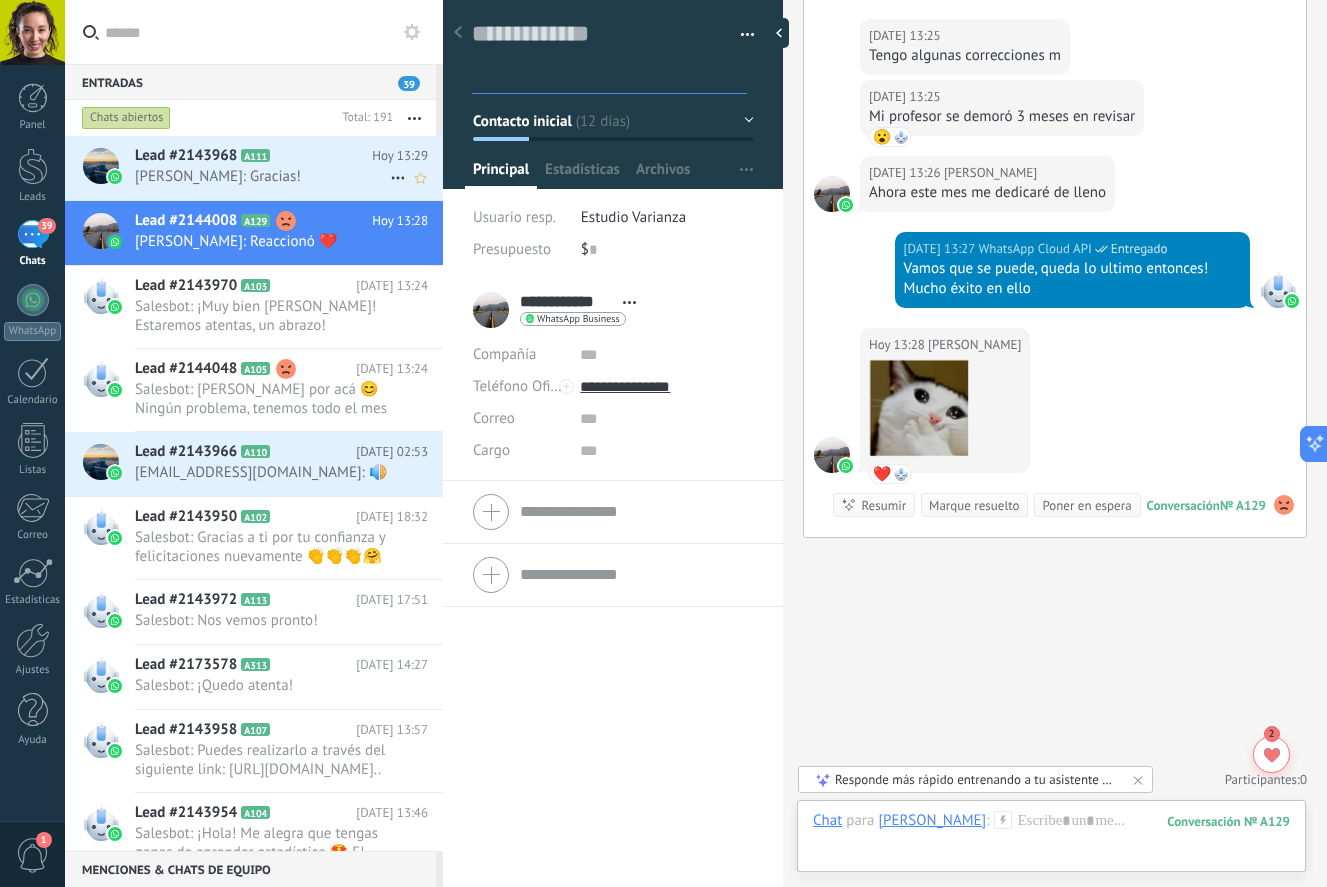 click on "Lead #2143968
A111" at bounding box center (253, 156) 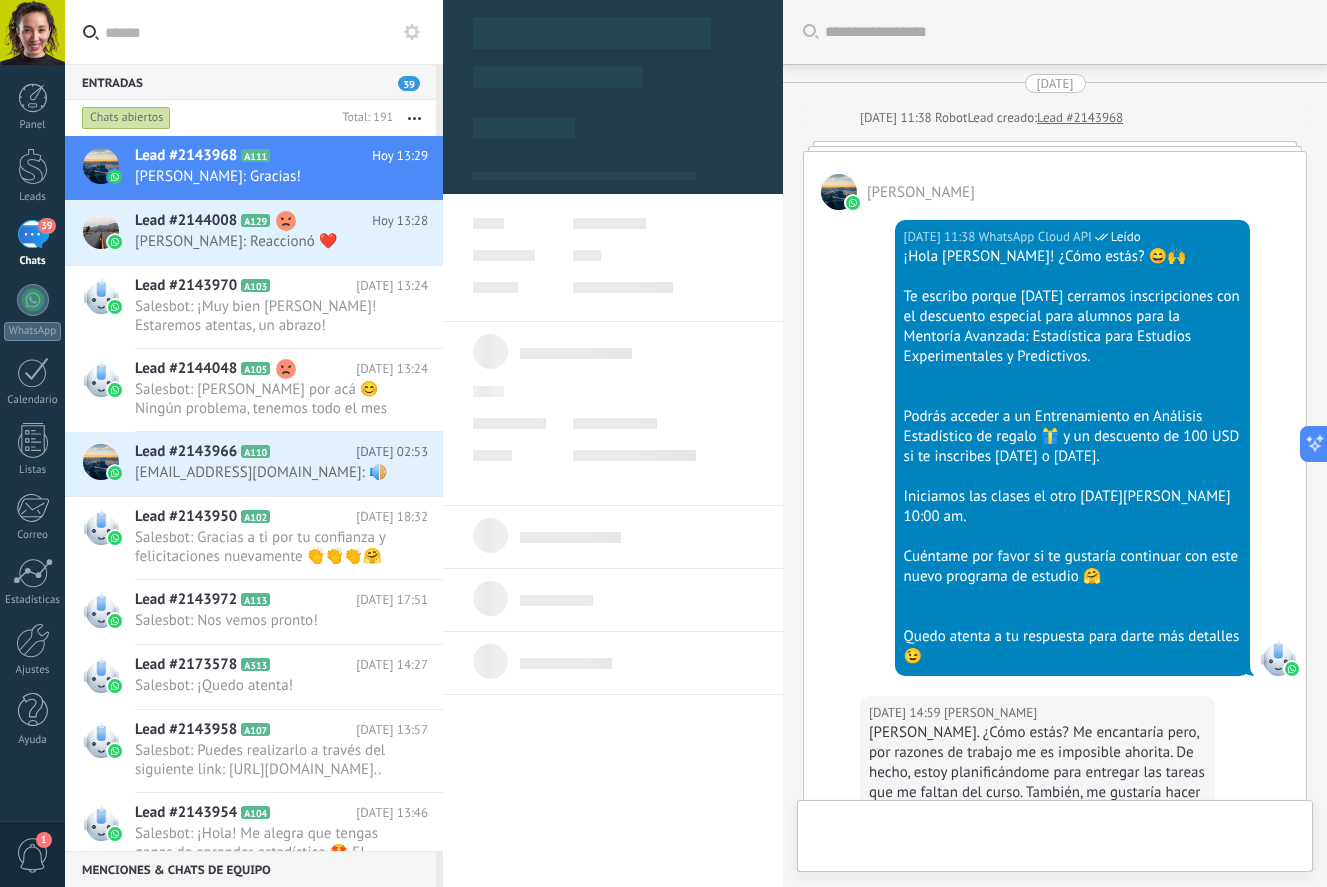 type on "**********" 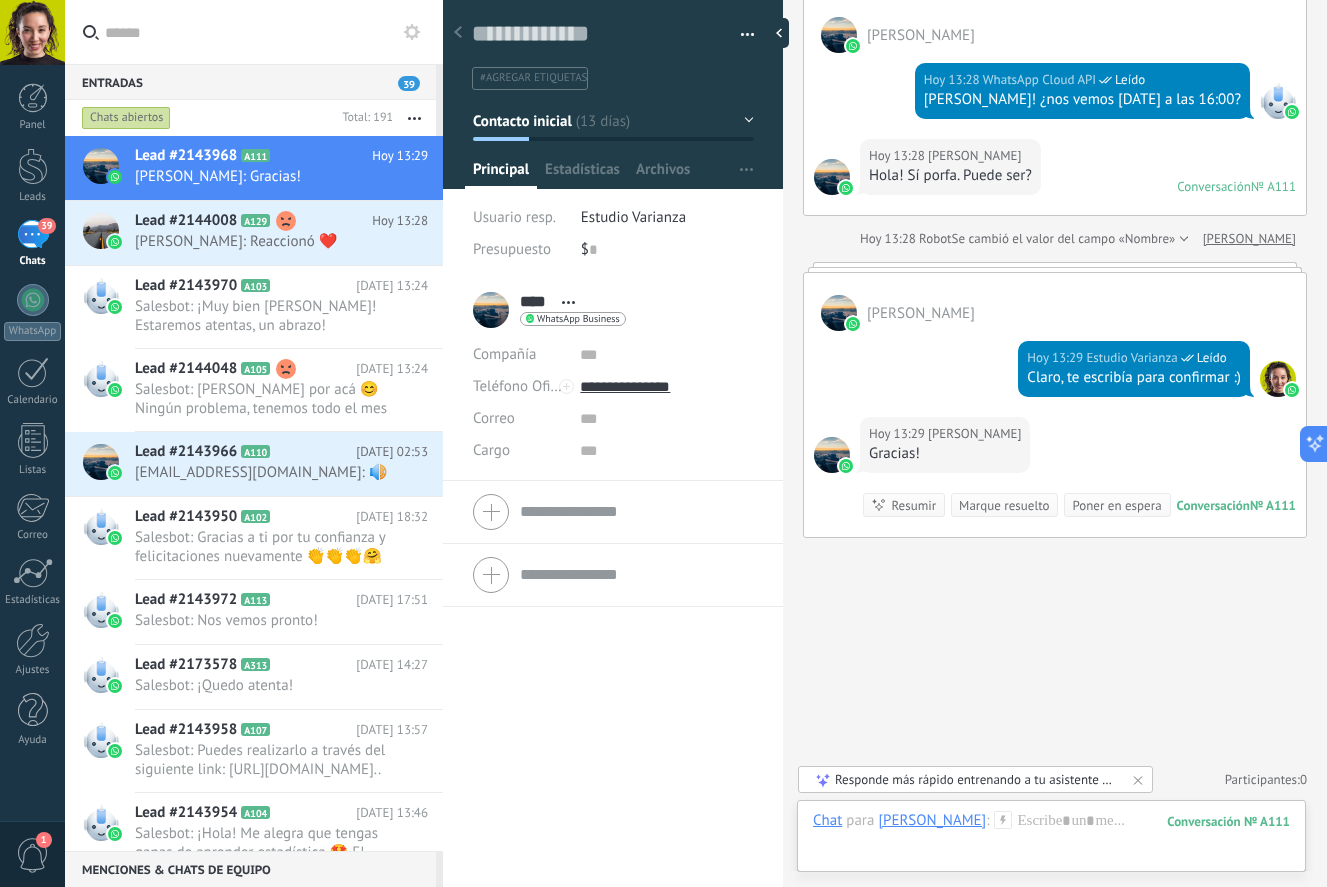 click on "[DATE] 13:29 [PERSON_NAME]!" at bounding box center [945, 445] 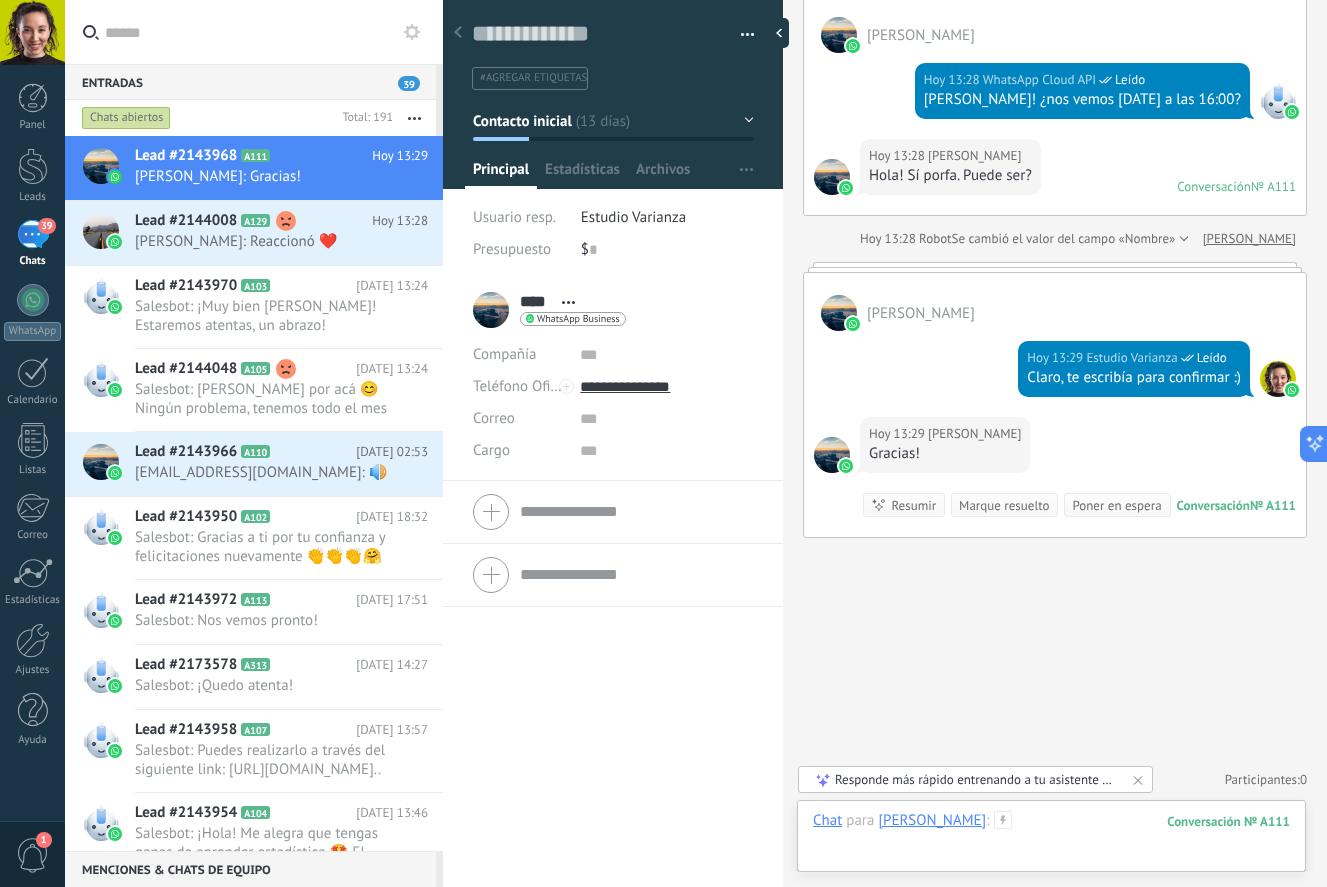 click at bounding box center (1051, 841) 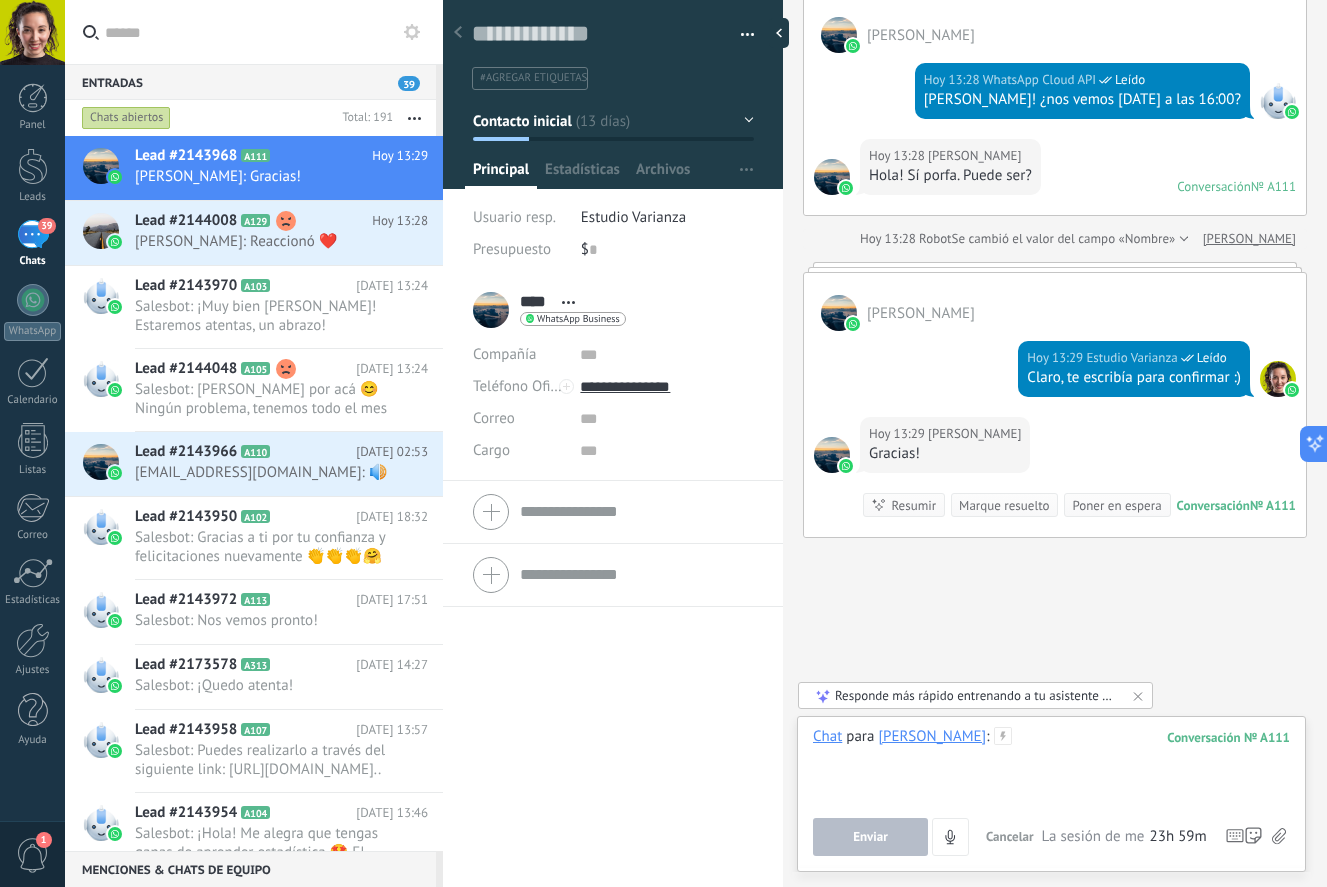 type 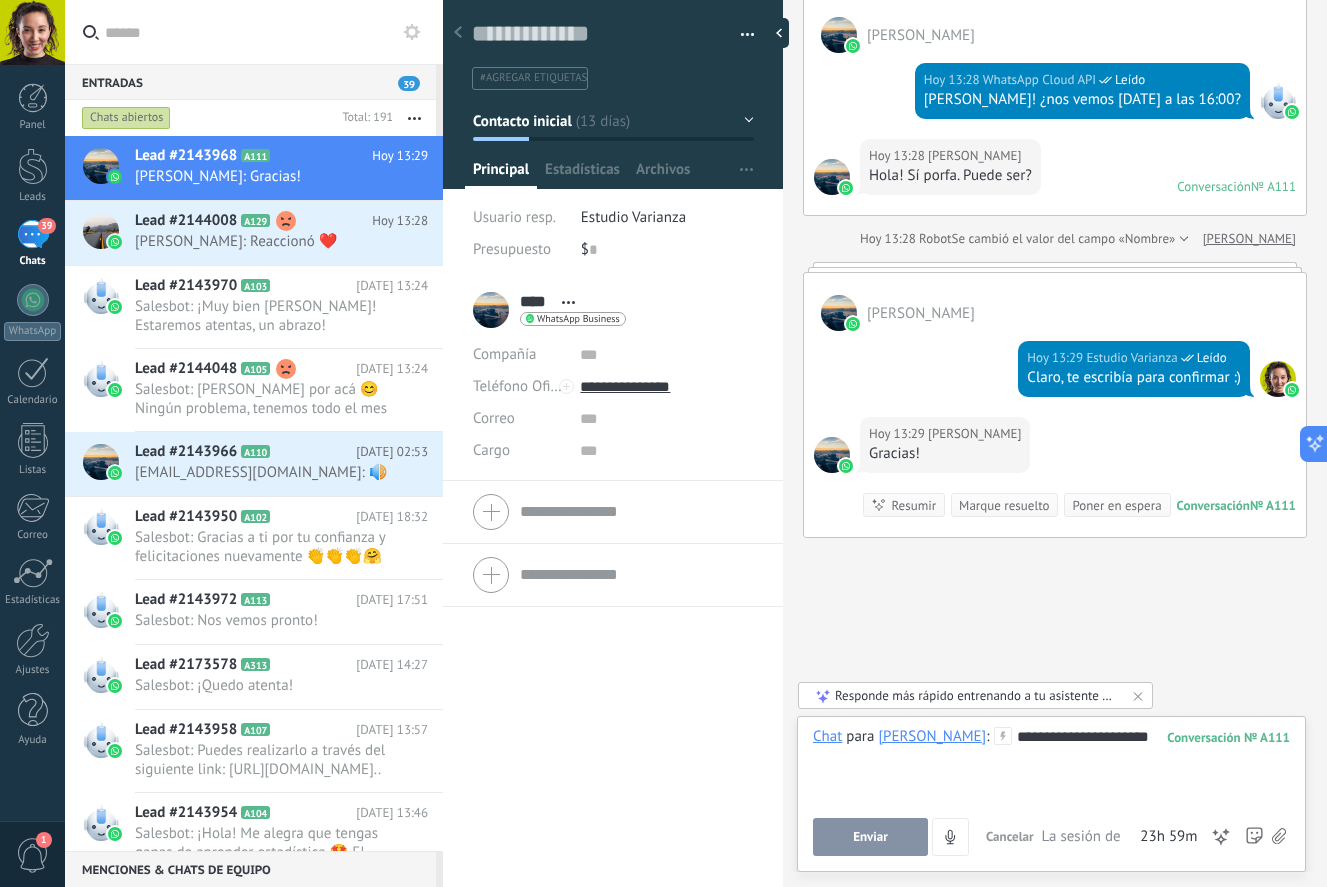 click on "Enviar" at bounding box center (870, 837) 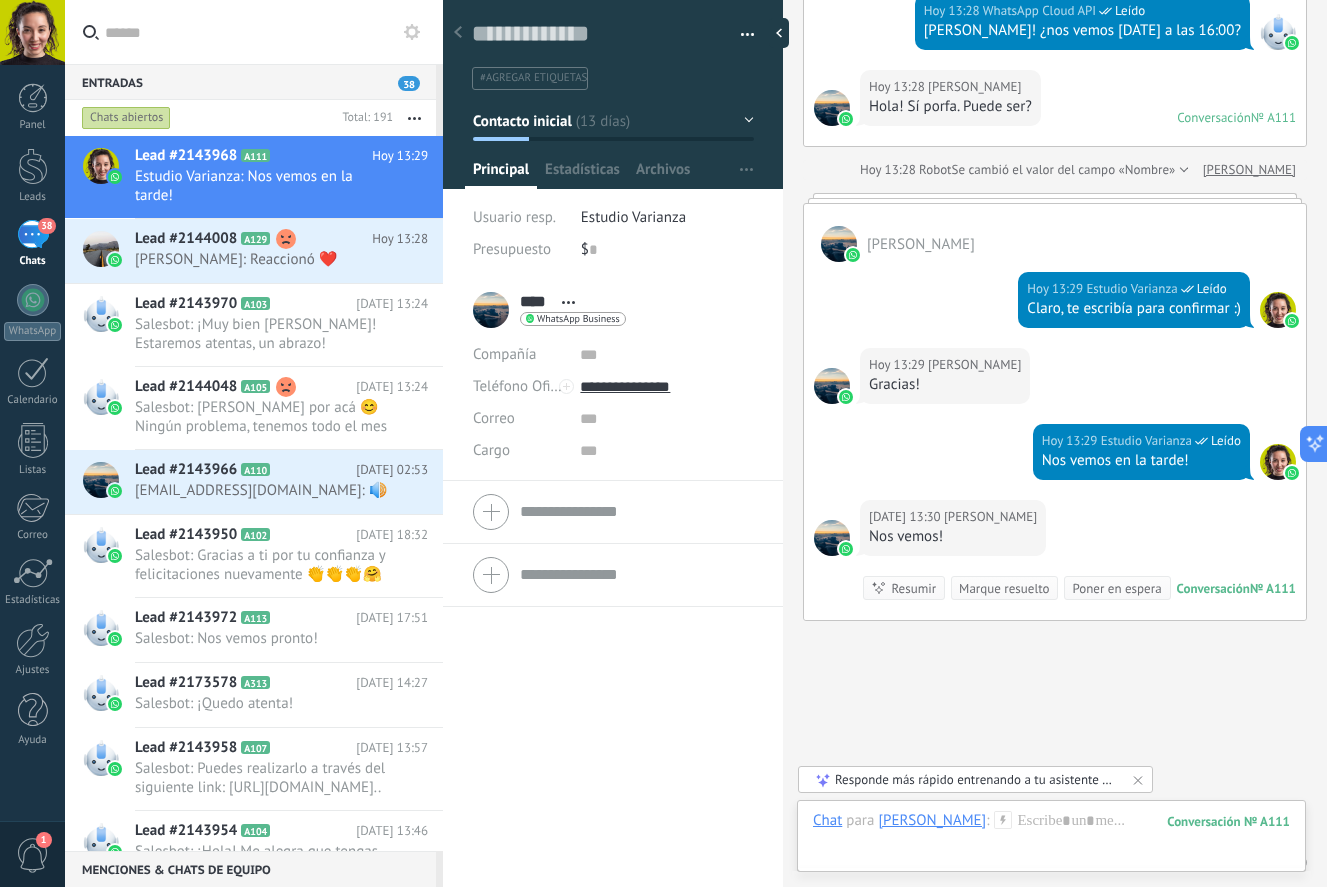 scroll, scrollTop: 3743, scrollLeft: 0, axis: vertical 